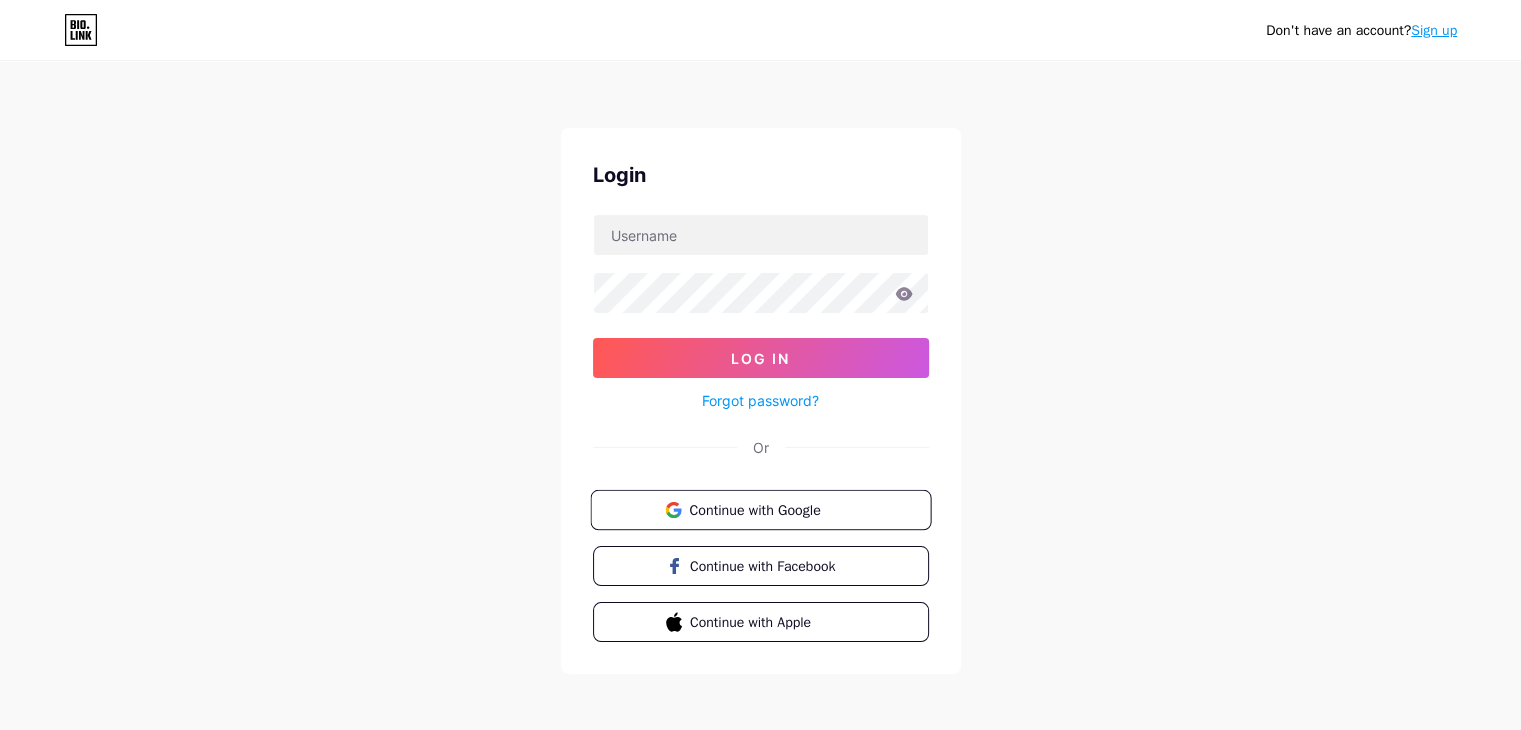 click on "Continue with Google" at bounding box center [760, 510] 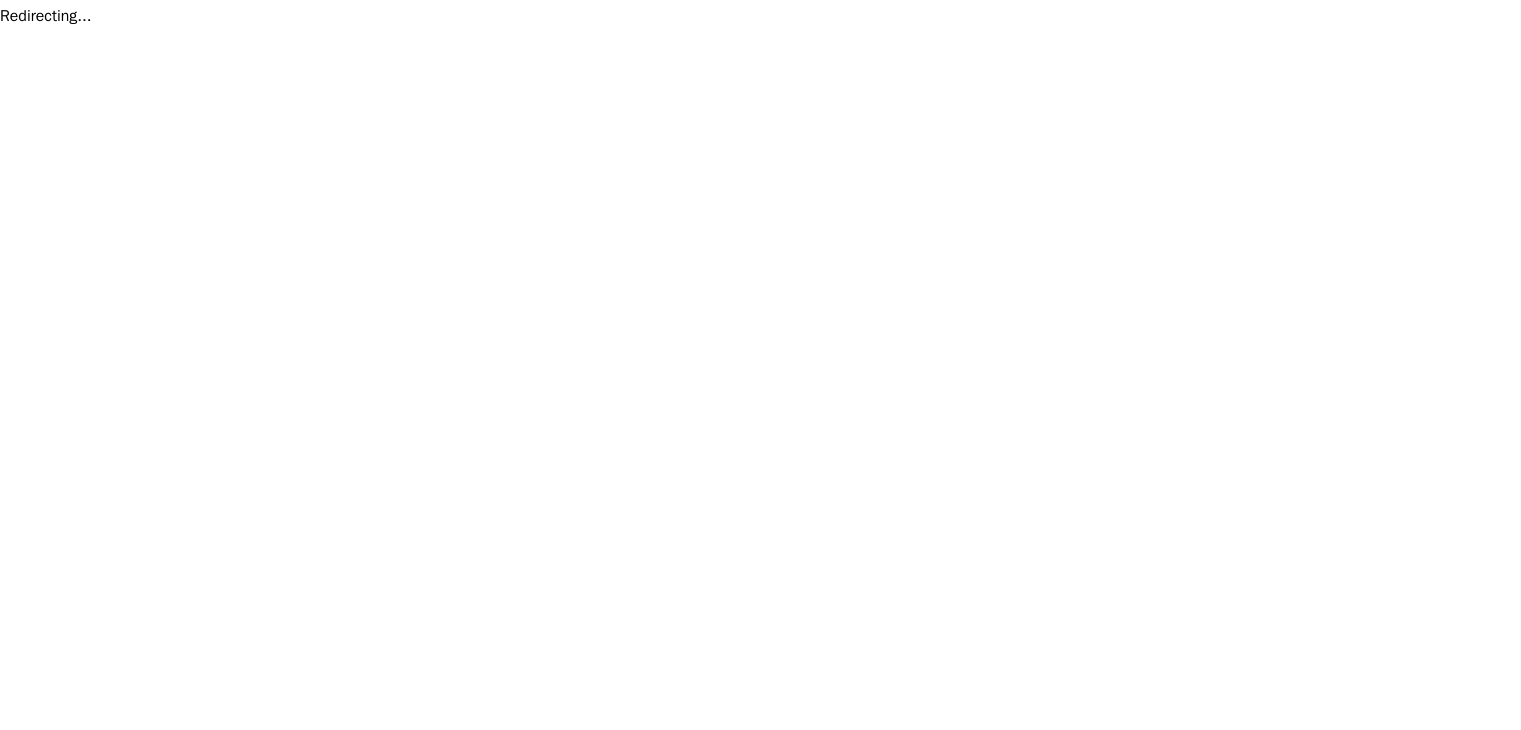 scroll, scrollTop: 0, scrollLeft: 0, axis: both 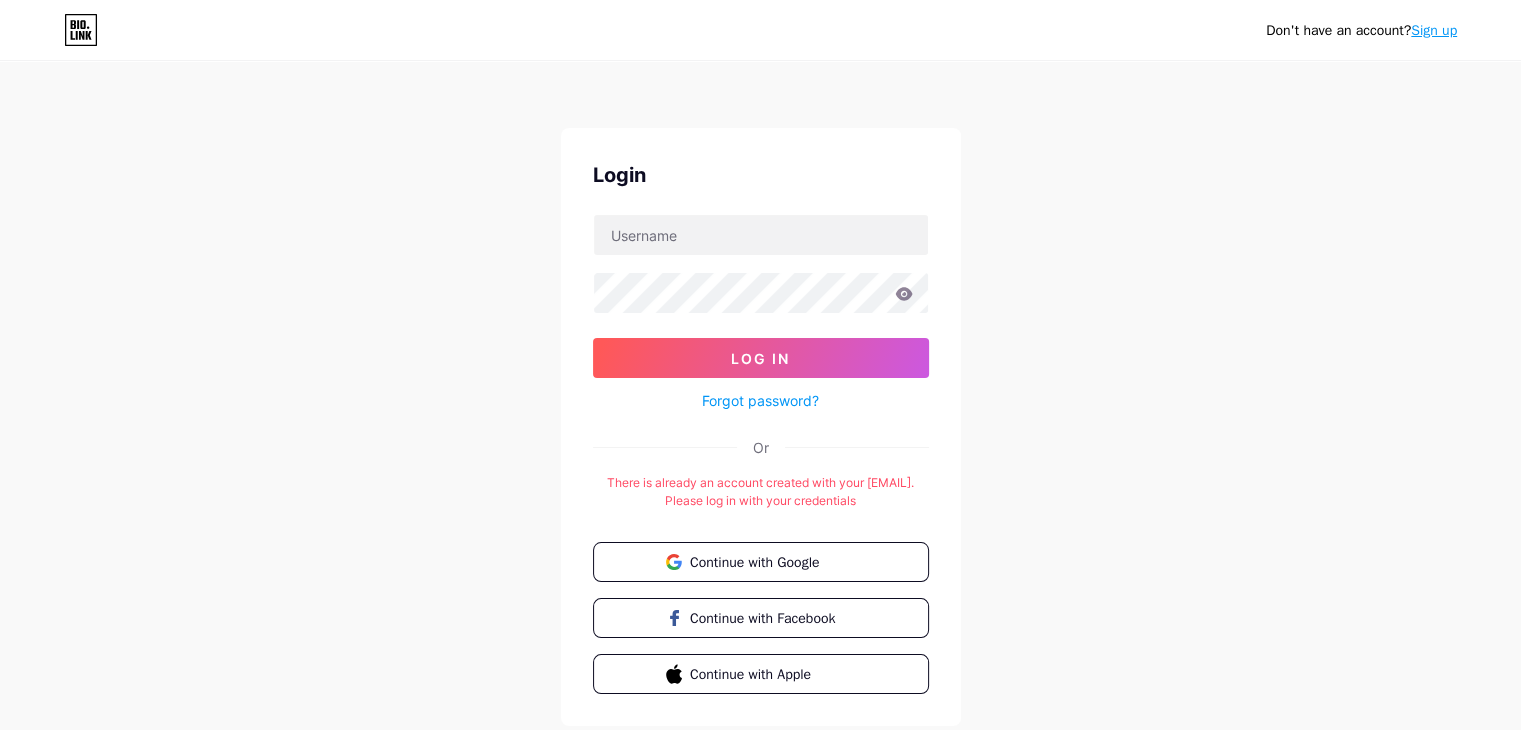 click on "Don't have an account?  Sign up   Login                   Log In
Forgot password?
Or     There is already an account created with your email. Please log in with your credentials   Continue with Google     Continue with Facebook
Continue with Apple" at bounding box center [760, 395] 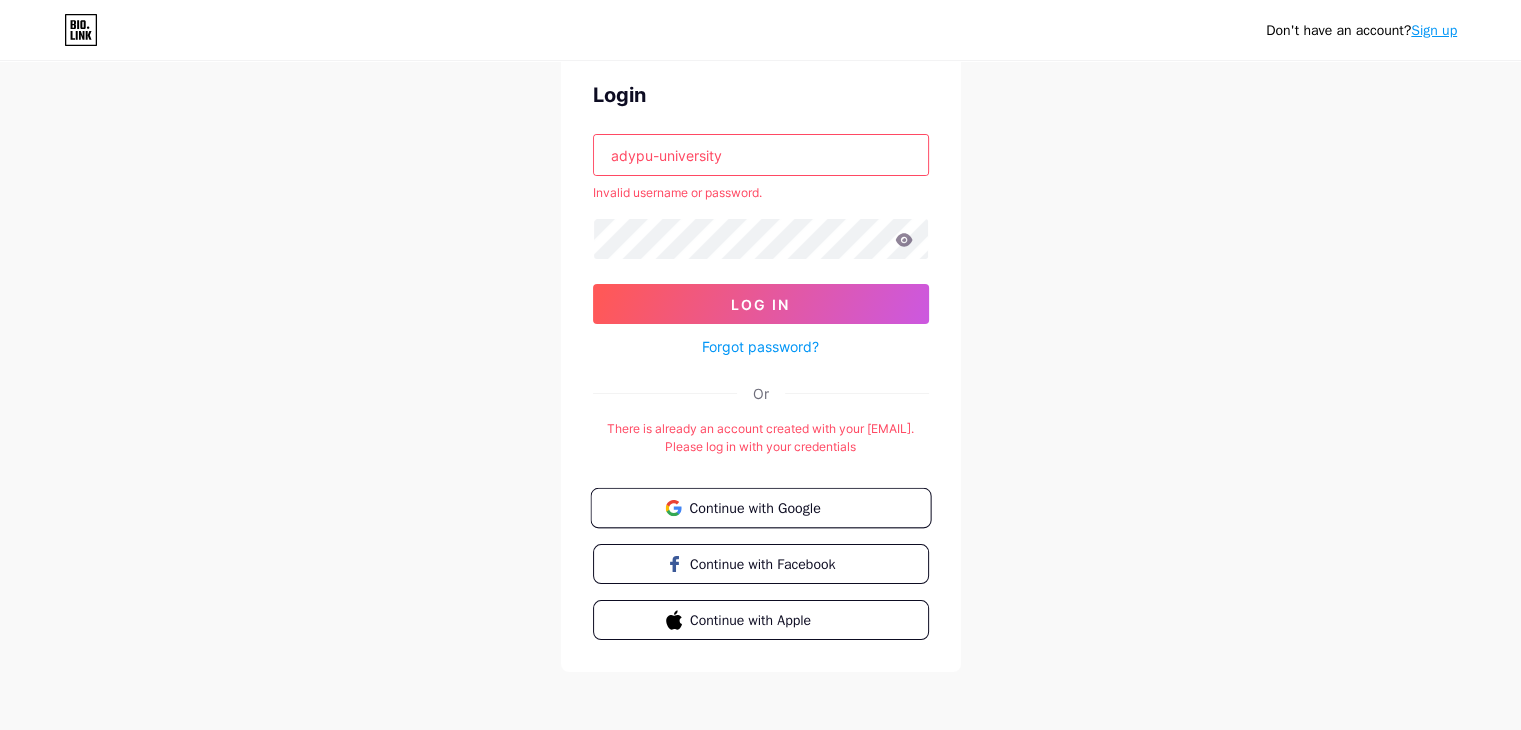 scroll, scrollTop: 84, scrollLeft: 0, axis: vertical 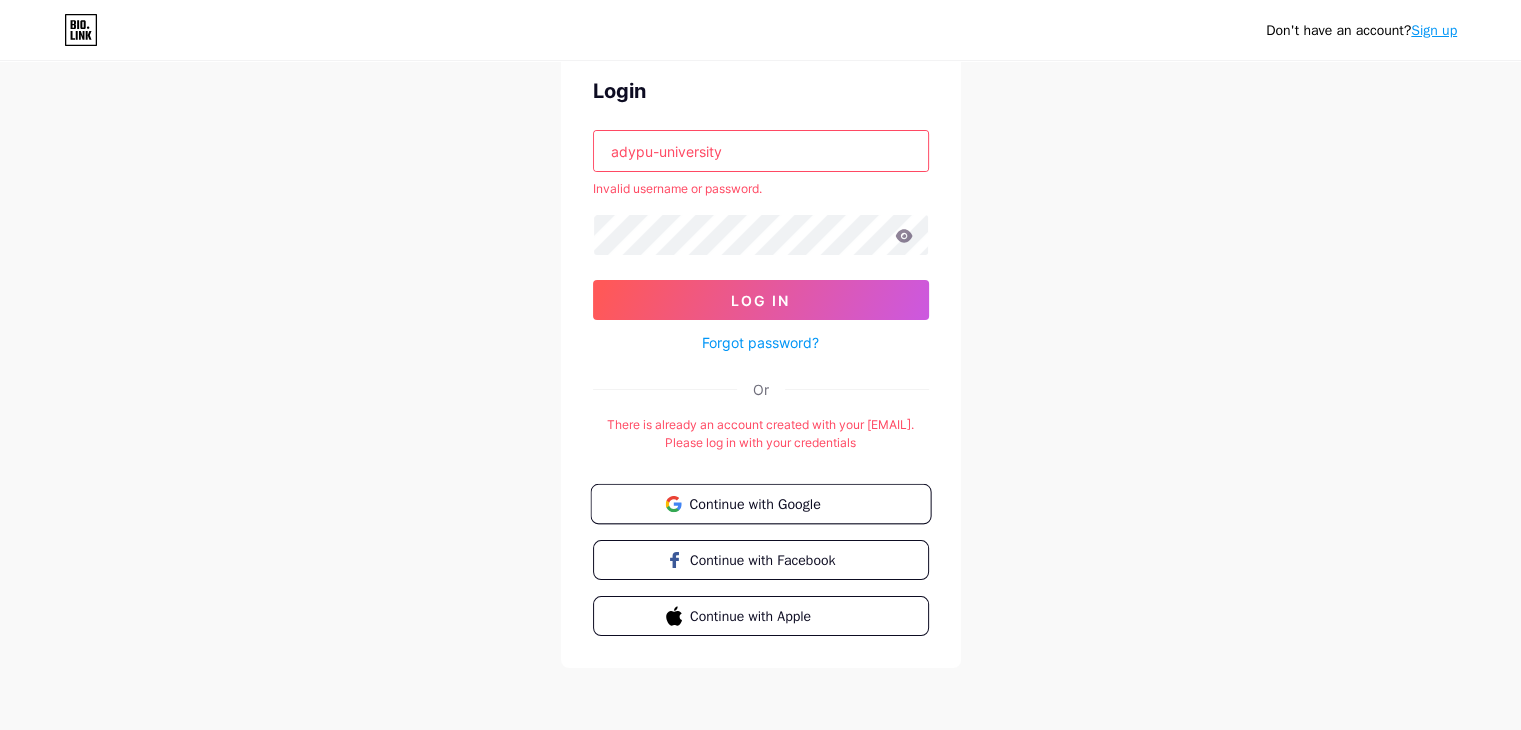 click on "Continue with Google" at bounding box center [772, 503] 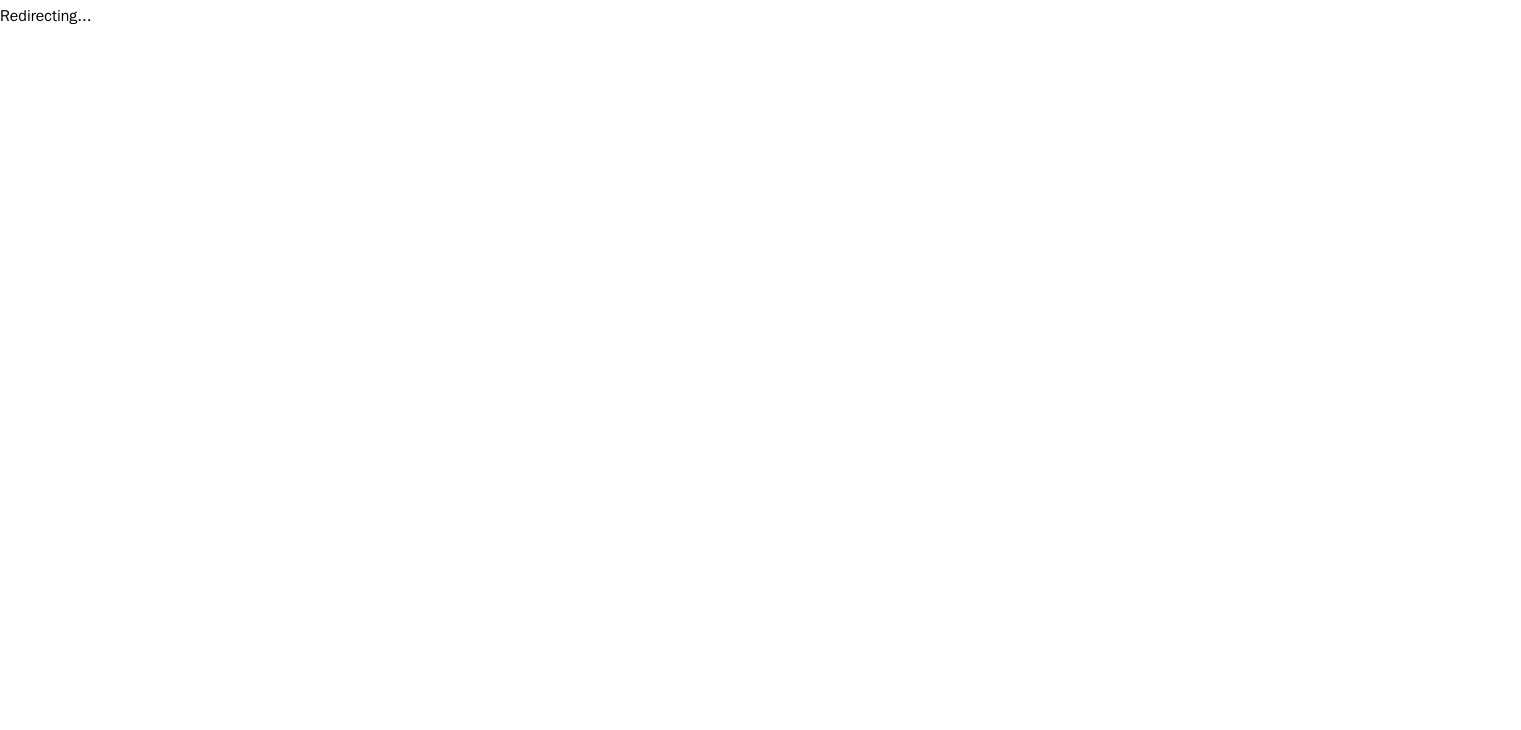 scroll, scrollTop: 0, scrollLeft: 0, axis: both 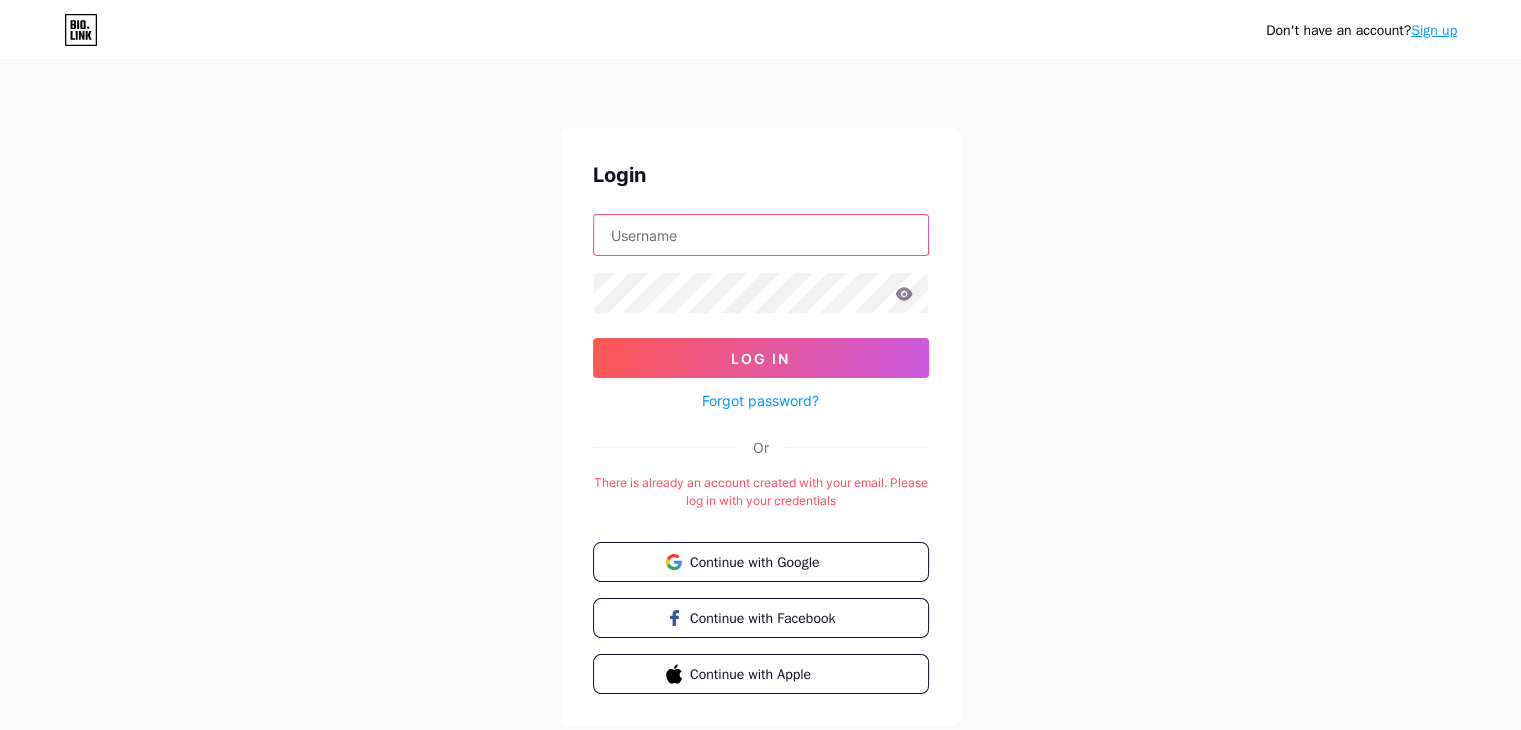 click at bounding box center [761, 235] 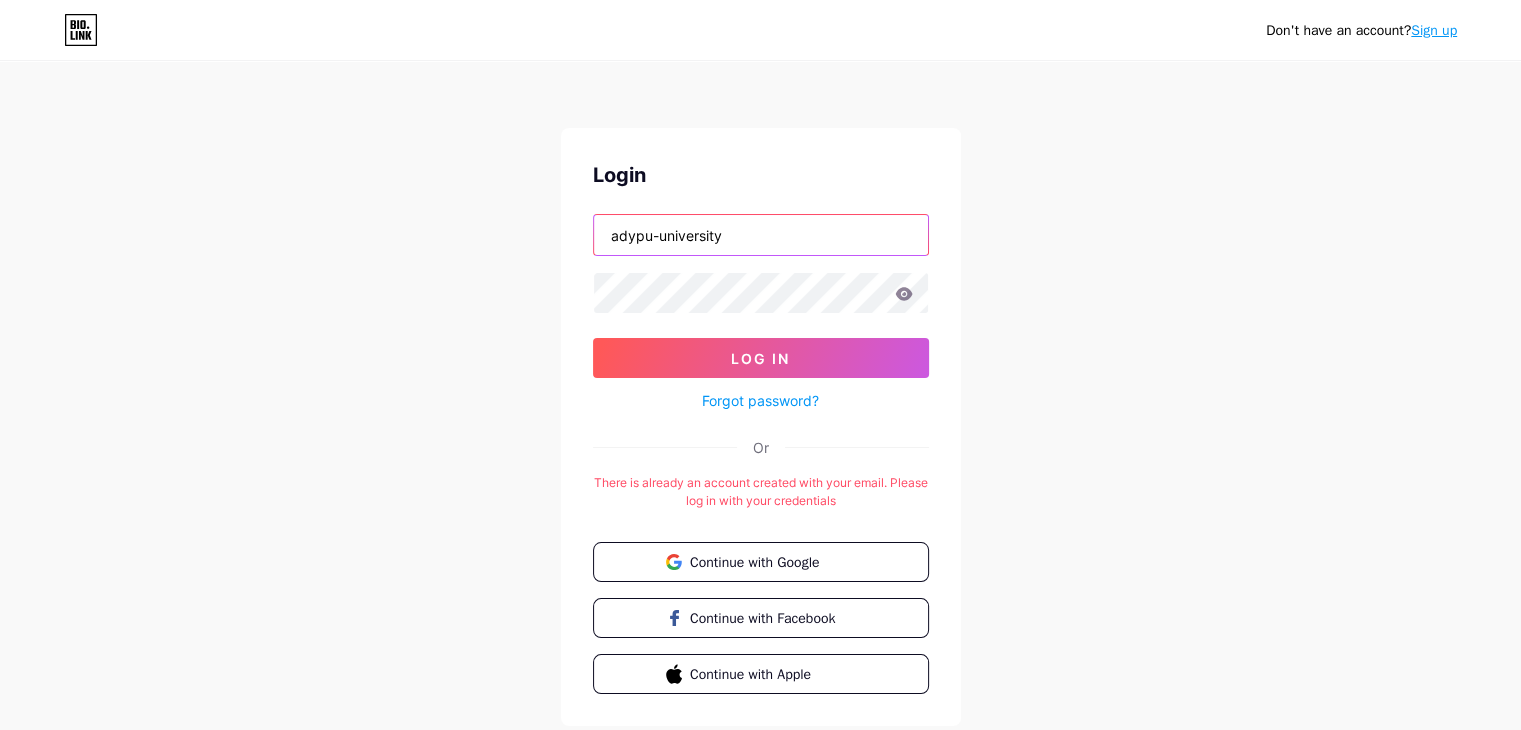 type on "adypu-university" 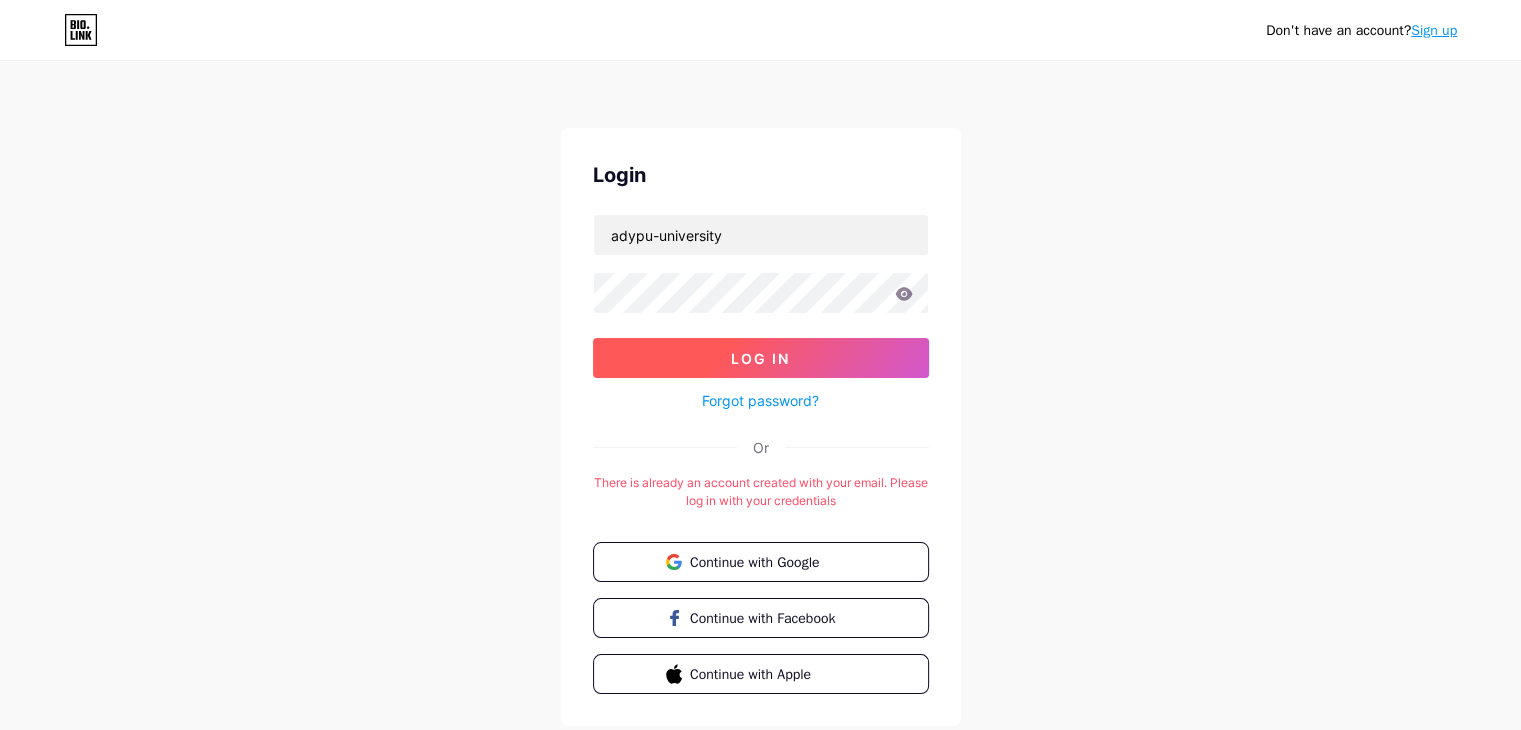 click on "Log In" at bounding box center [760, 358] 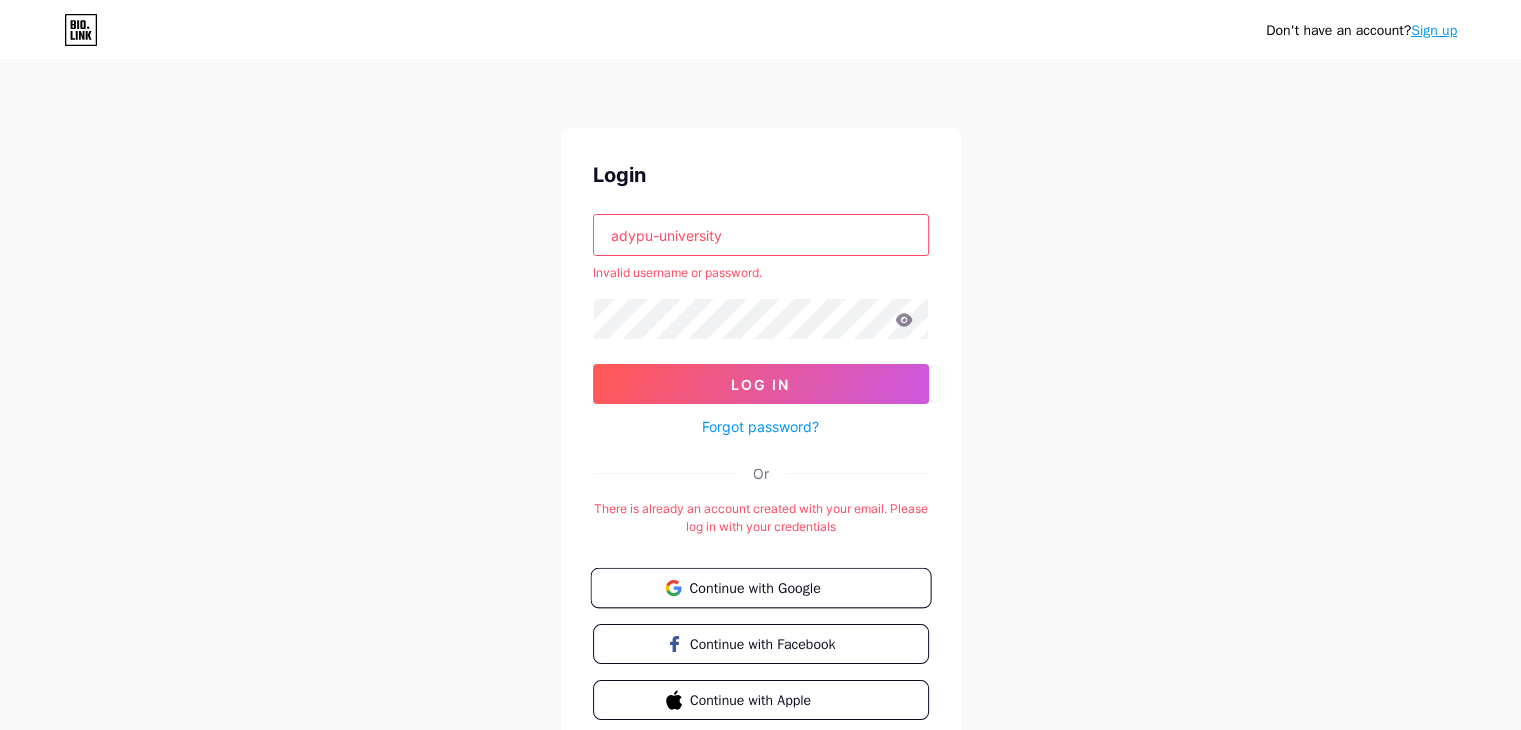 click on "Continue with Google" at bounding box center [772, 587] 